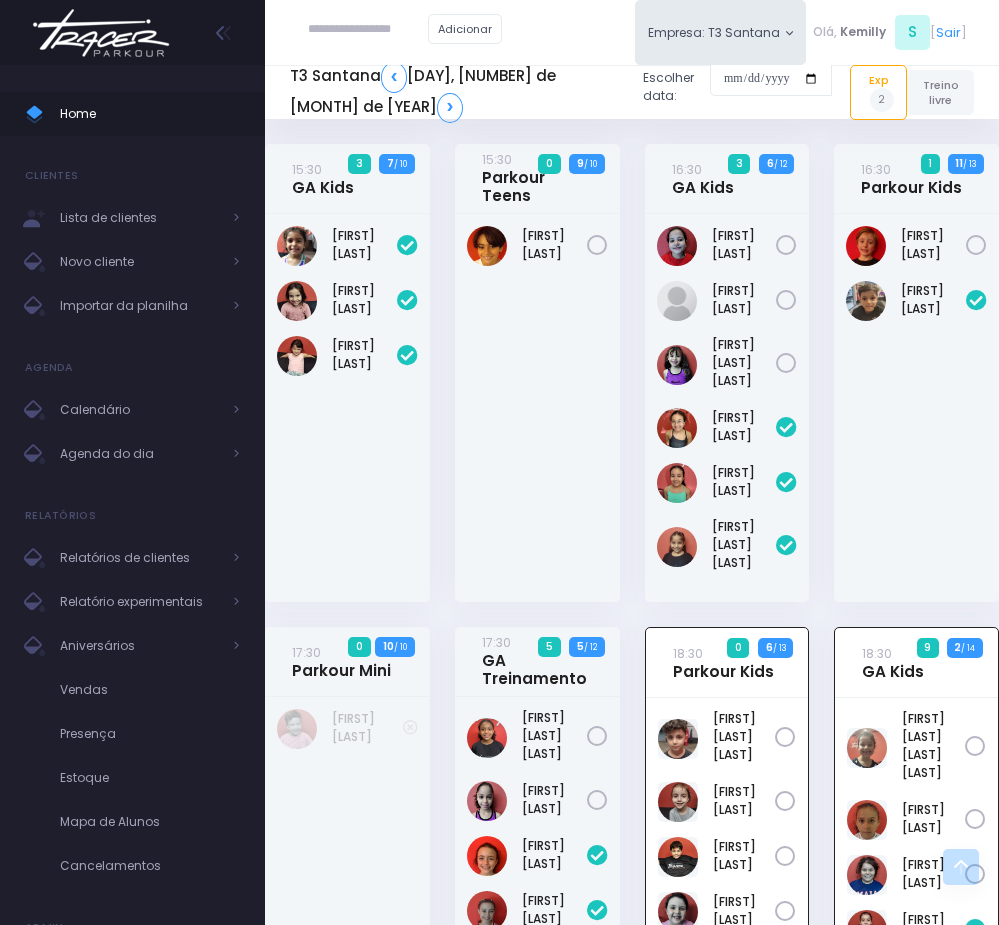 scroll, scrollTop: 460, scrollLeft: 0, axis: vertical 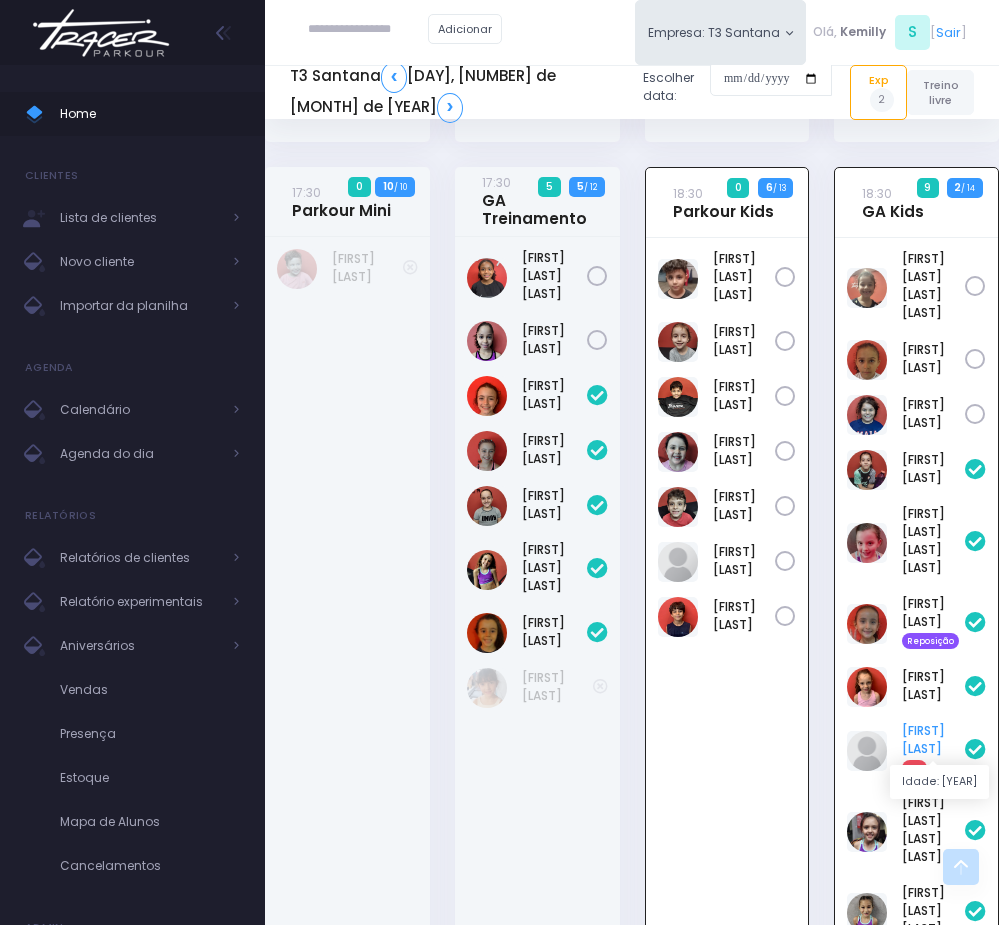 click on "Manuela Grecco
Exp" at bounding box center (933, 749) 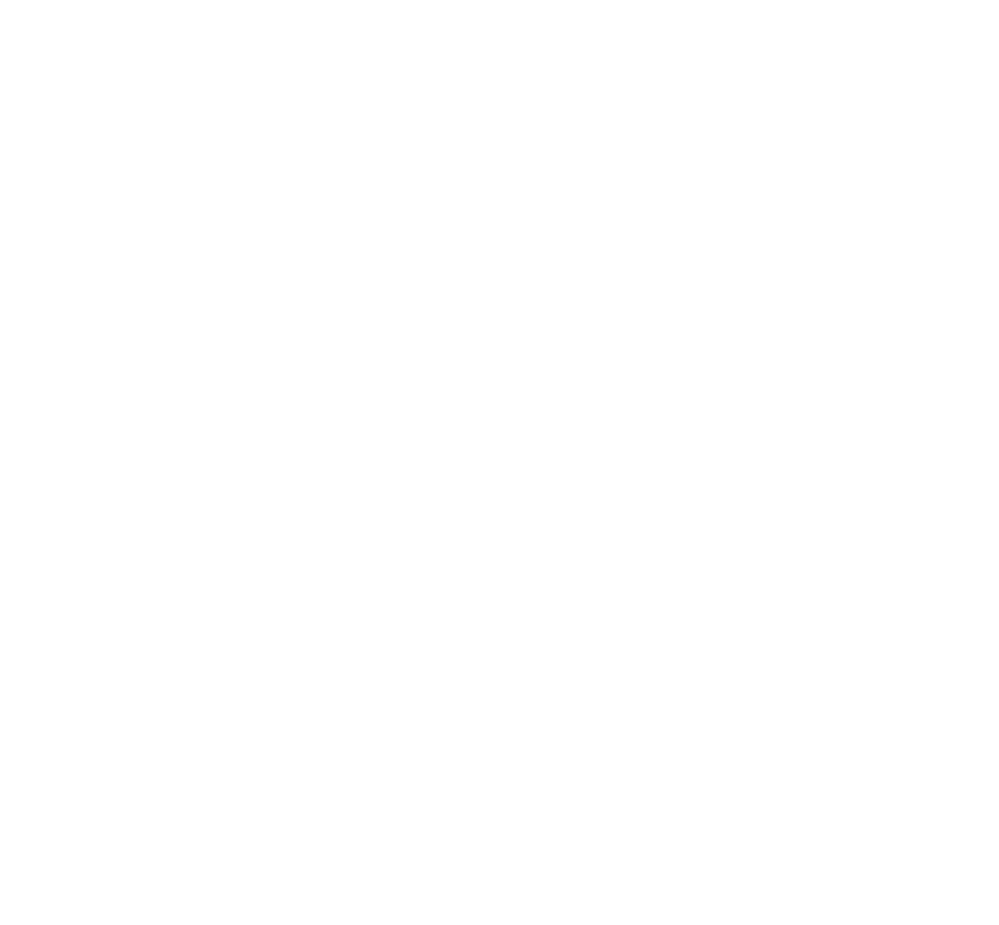 scroll, scrollTop: 0, scrollLeft: 0, axis: both 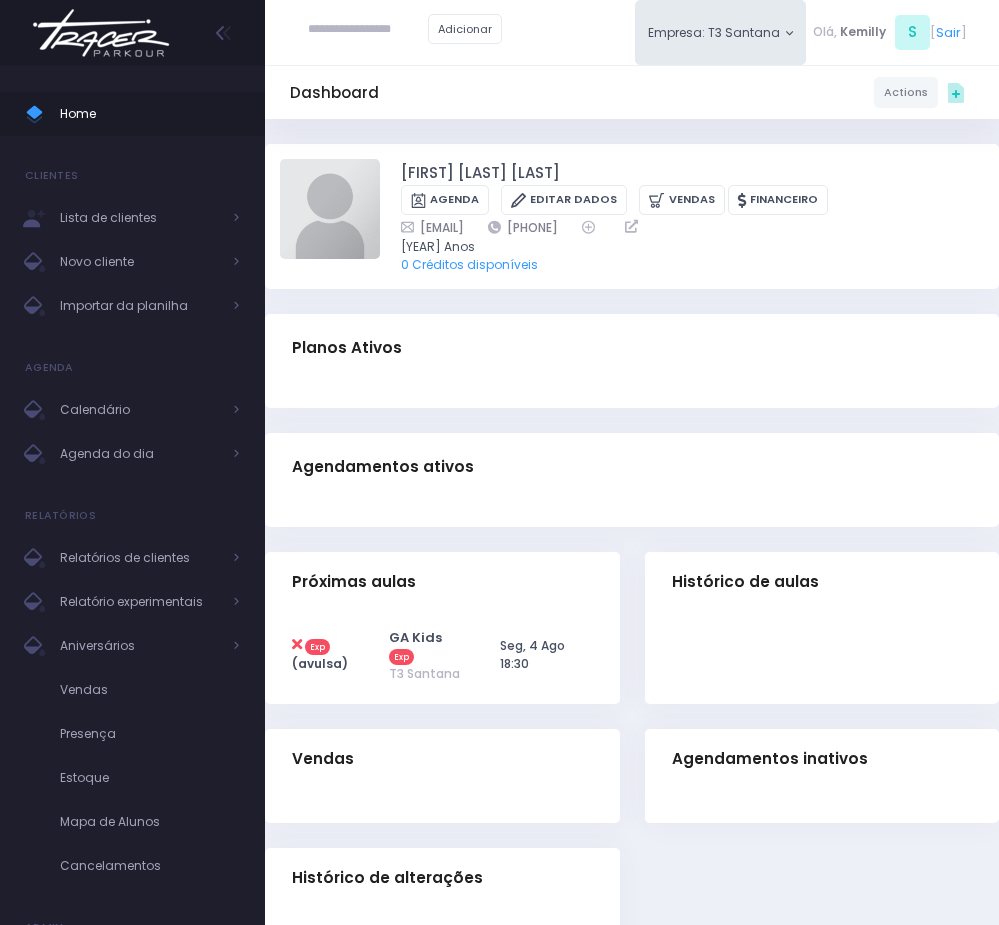 drag, startPoint x: 609, startPoint y: 223, endPoint x: 723, endPoint y: 232, distance: 114.35471 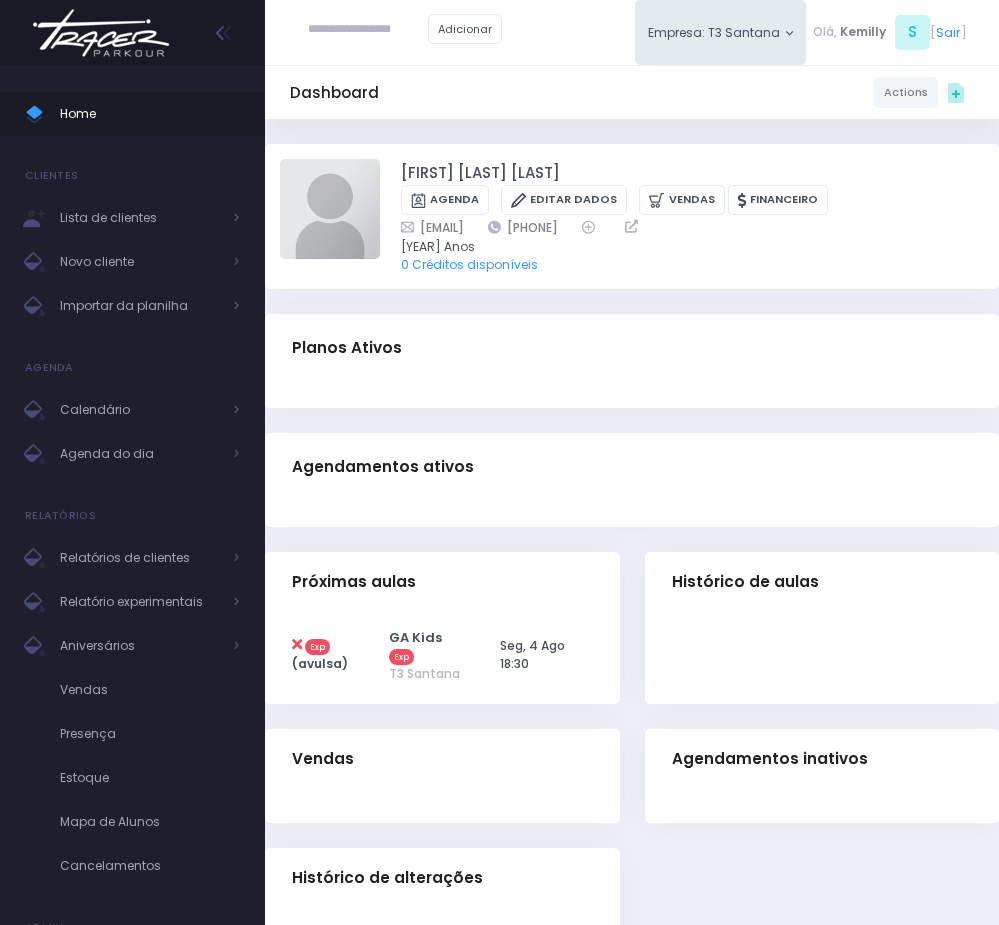 drag, startPoint x: 519, startPoint y: 571, endPoint x: 519, endPoint y: 583, distance: 12 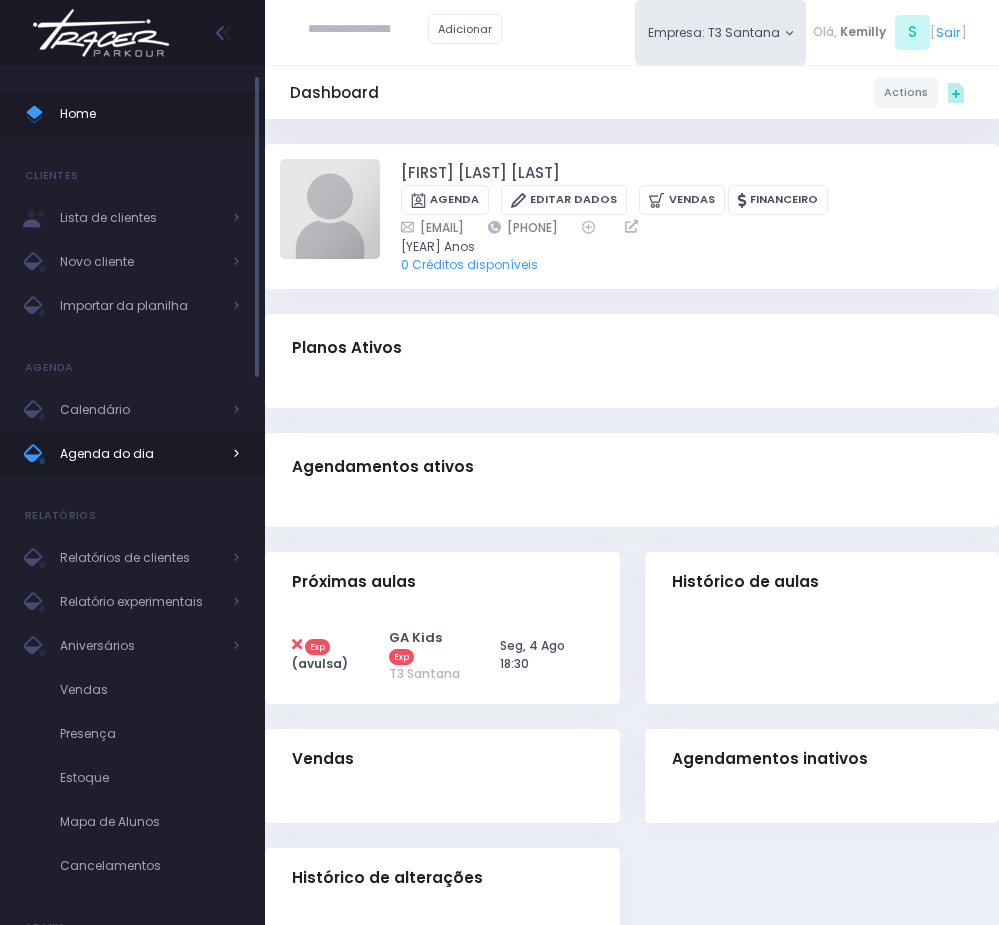 click on "Agenda do dia" at bounding box center [140, 454] 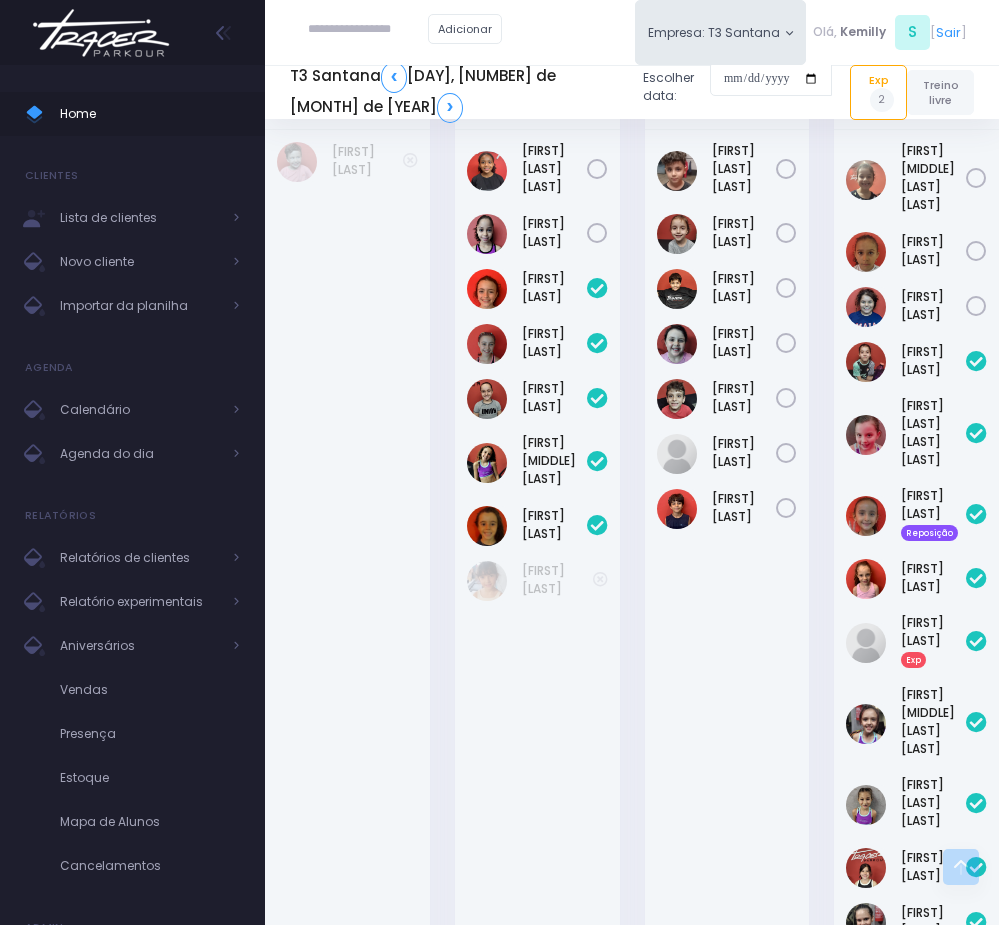 scroll, scrollTop: 514, scrollLeft: 0, axis: vertical 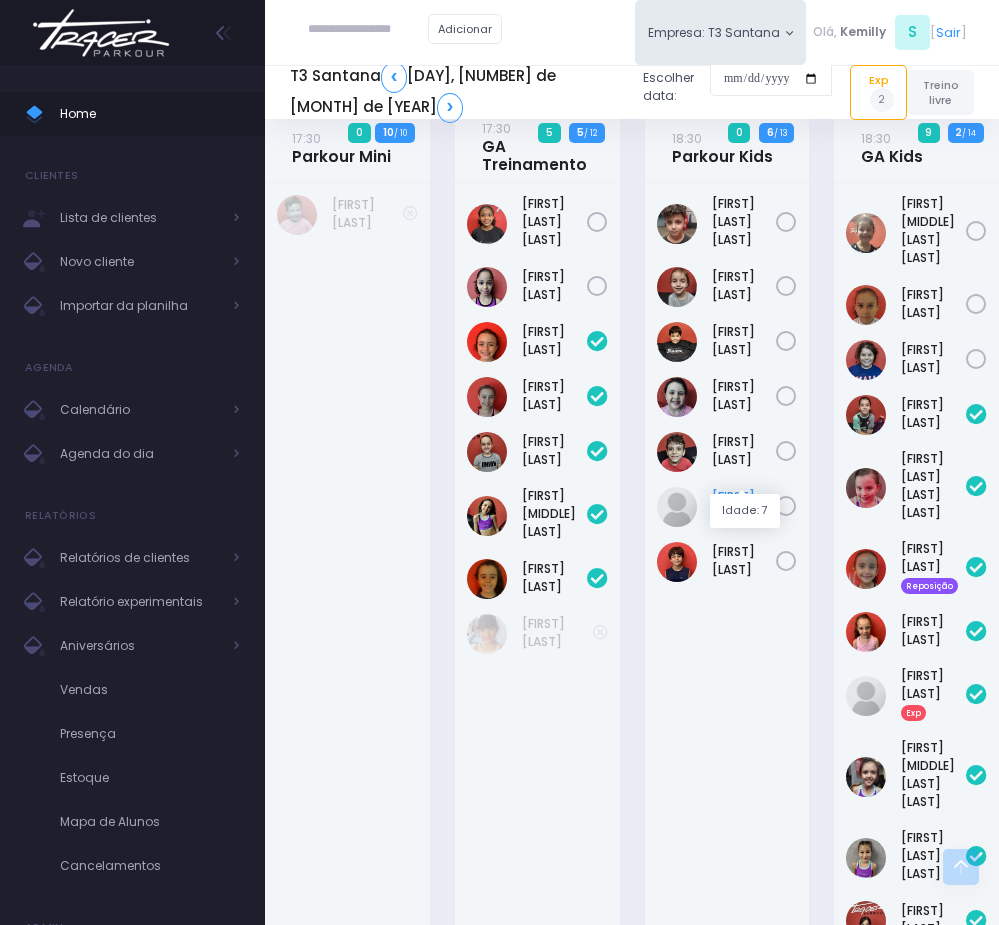 click on "[FIRST] [LAST]" at bounding box center [744, 506] 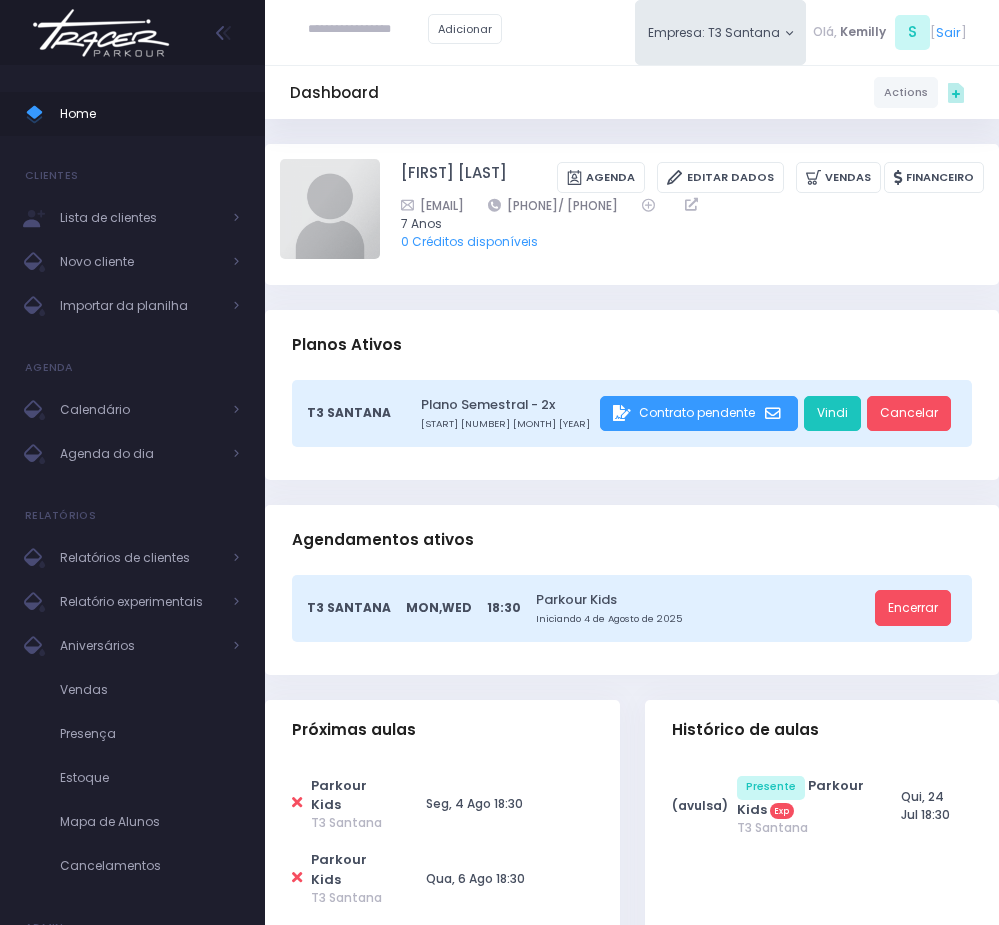 scroll, scrollTop: 0, scrollLeft: 0, axis: both 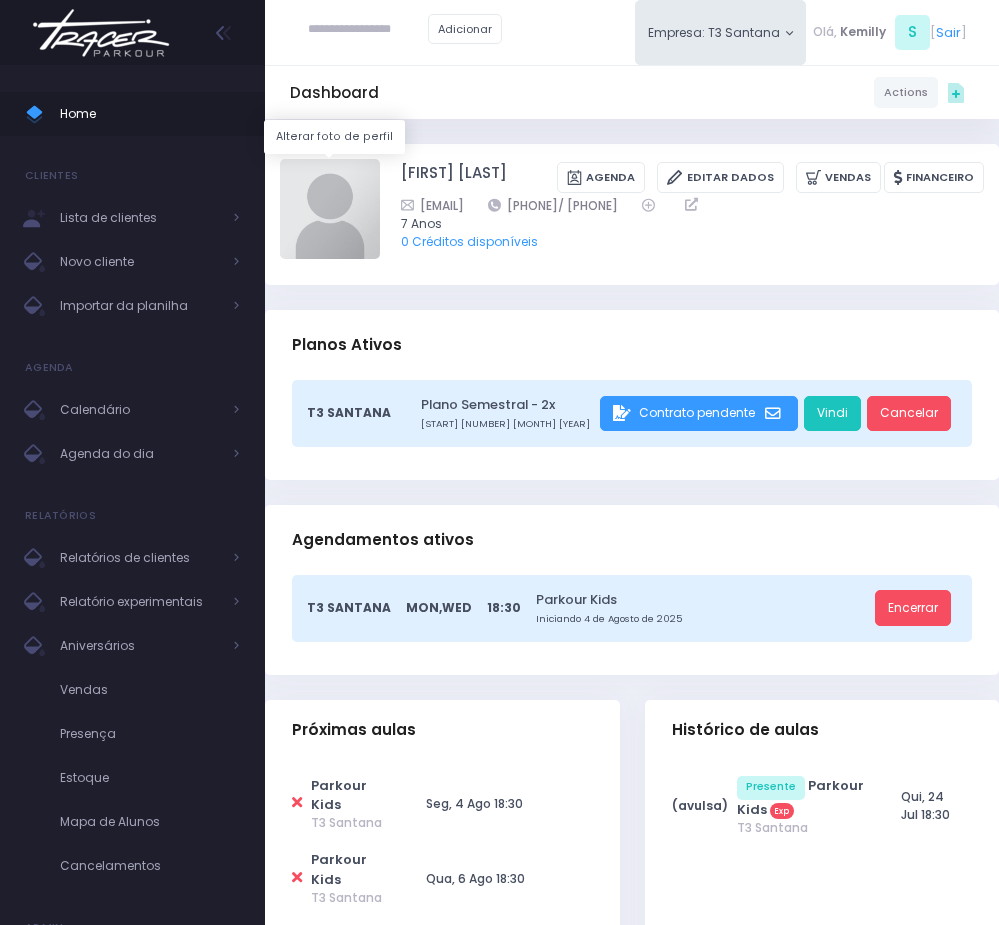 click at bounding box center [330, 209] 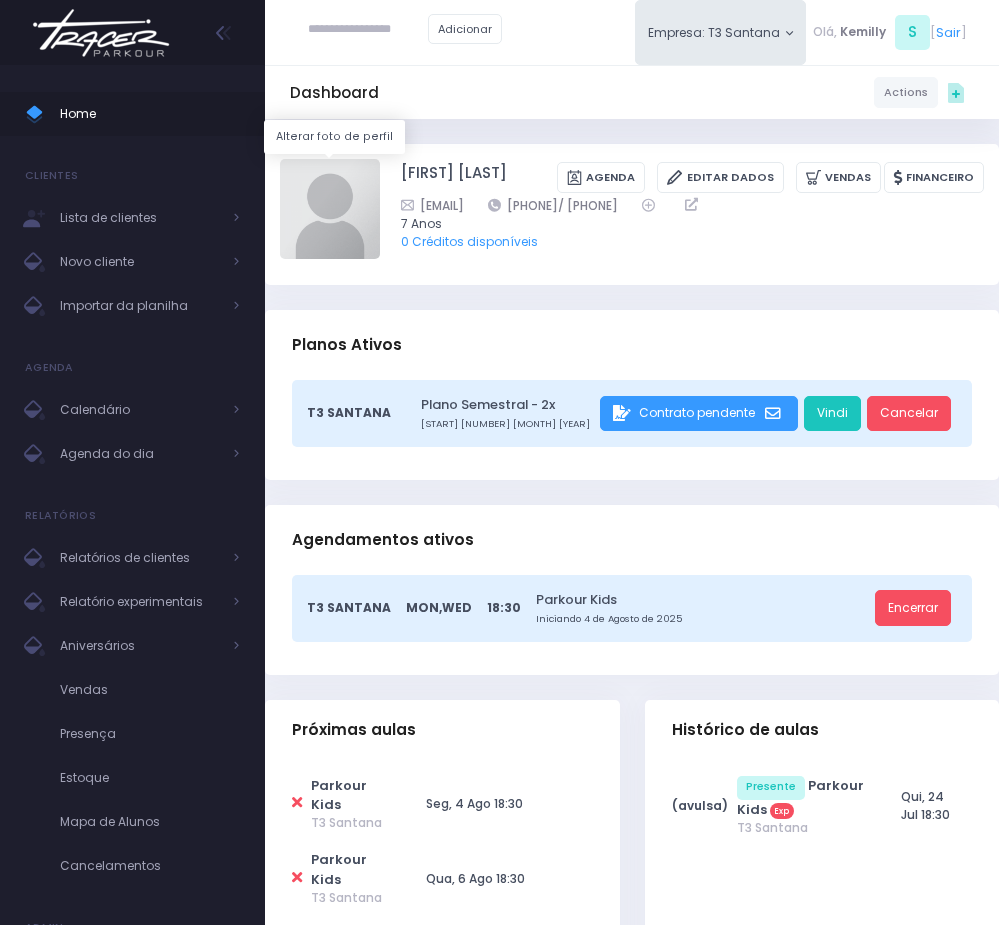 type on "**********" 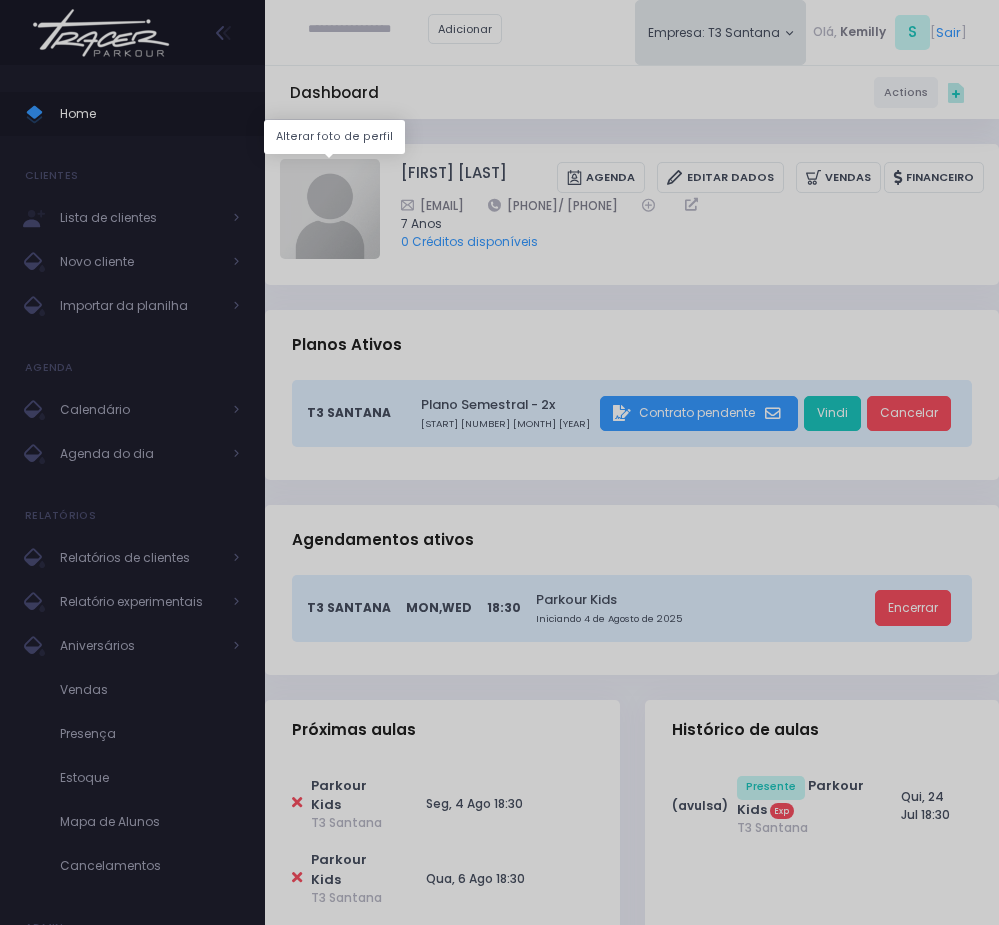 type 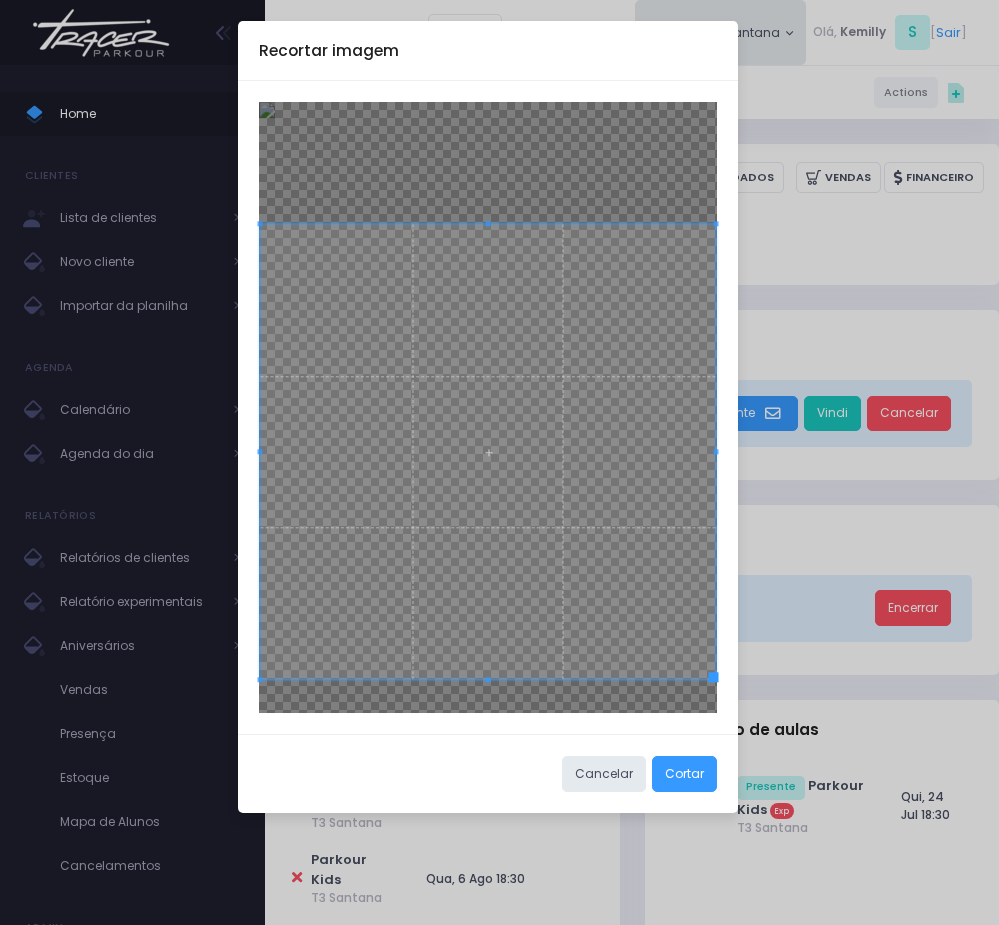 click at bounding box center [488, 407] 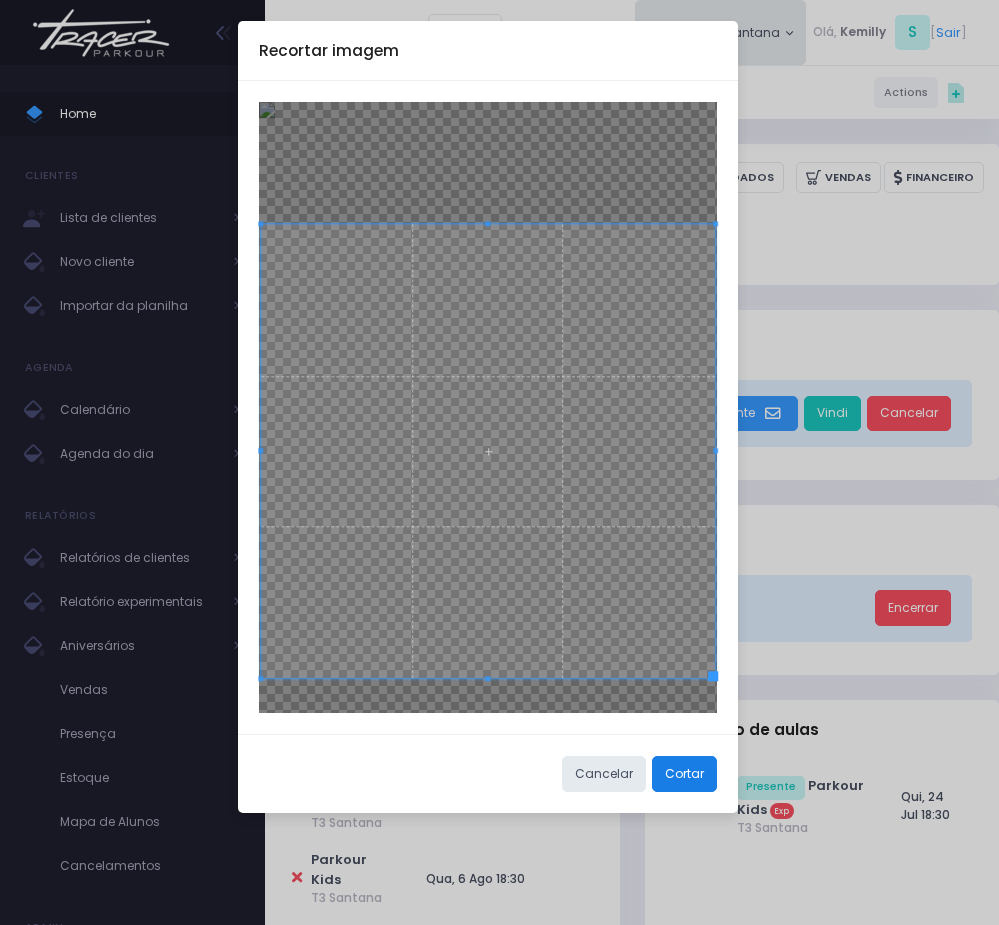 click on "Cortar" at bounding box center [684, 774] 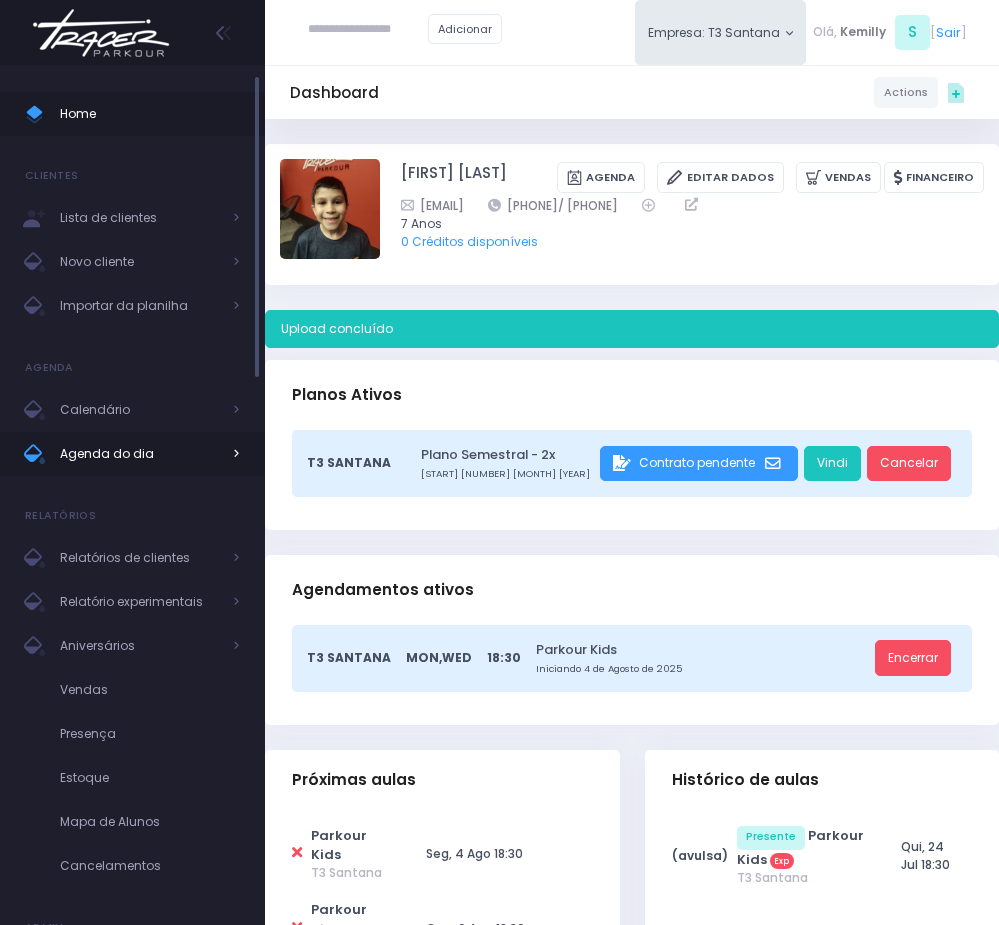 click on "Agenda do dia" at bounding box center (140, 454) 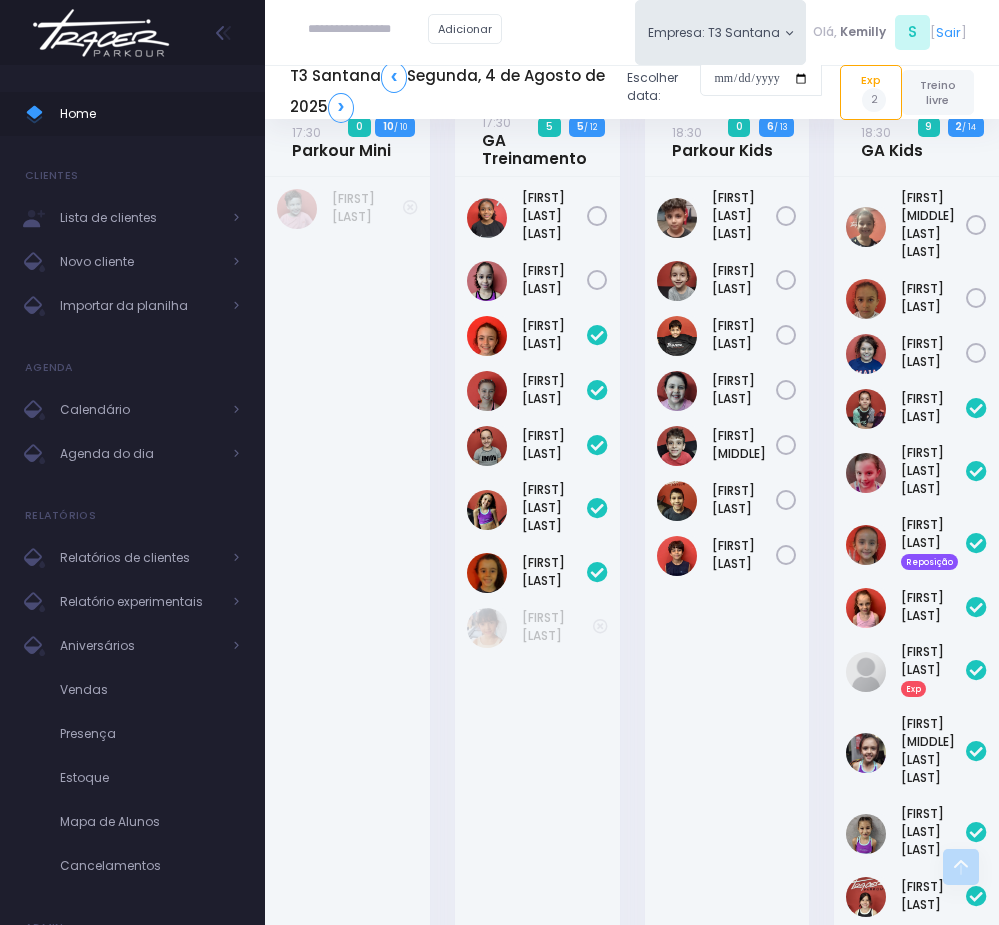 scroll, scrollTop: 514, scrollLeft: 0, axis: vertical 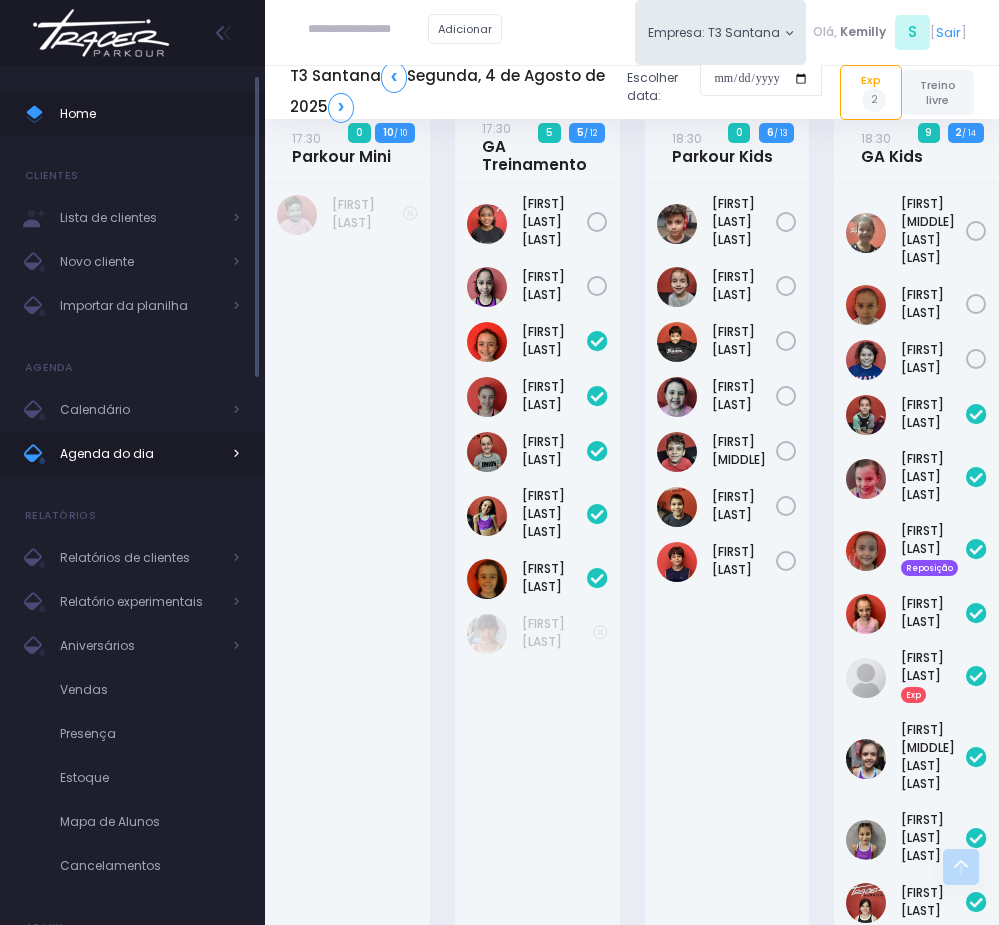 click on "Agenda do dia" at bounding box center [132, 454] 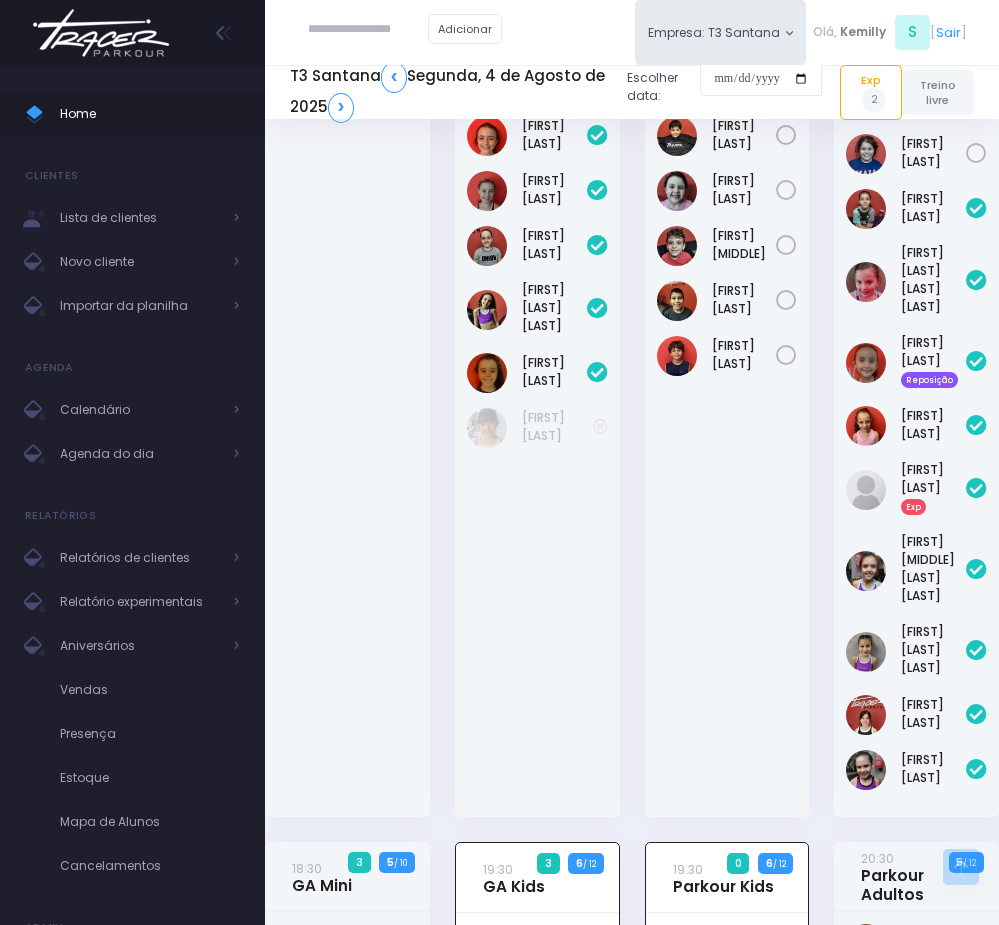 scroll, scrollTop: 664, scrollLeft: 0, axis: vertical 